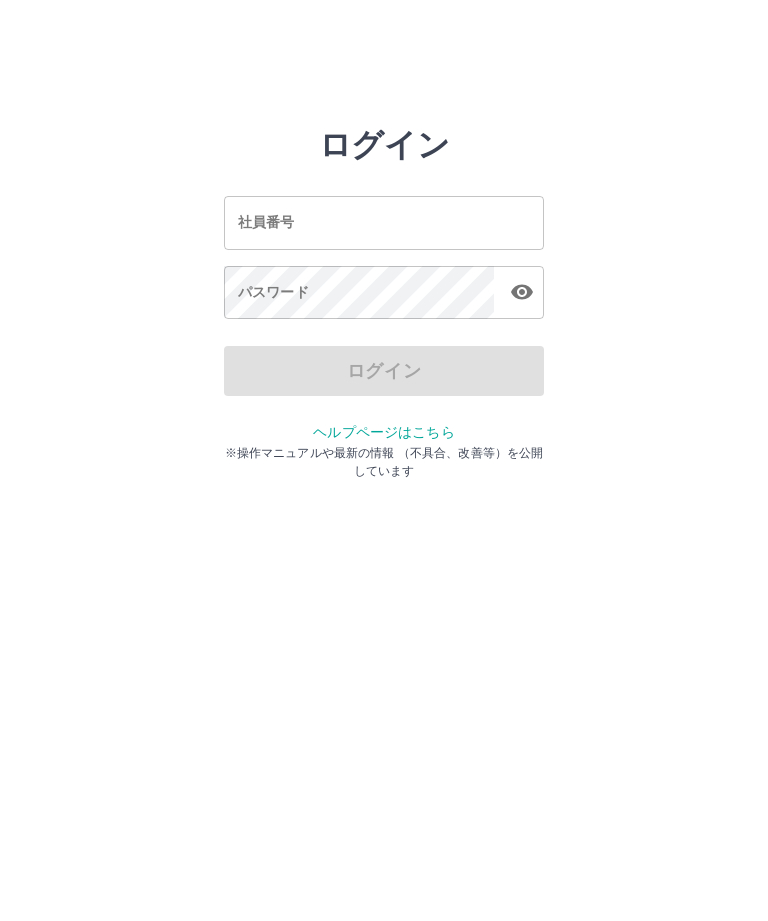 scroll, scrollTop: 0, scrollLeft: 0, axis: both 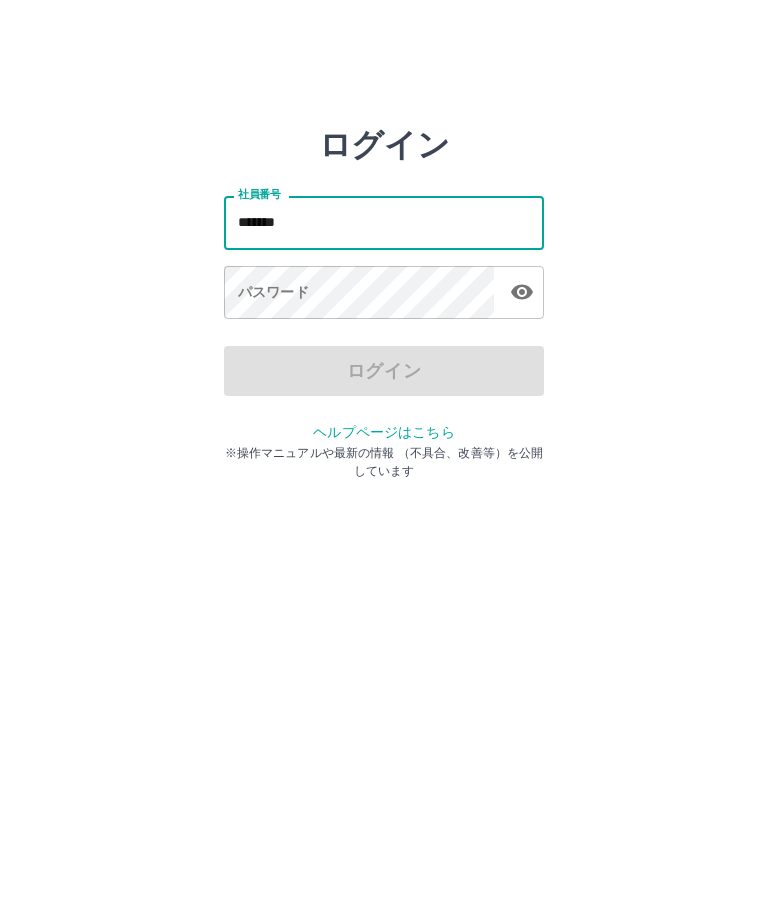type on "*******" 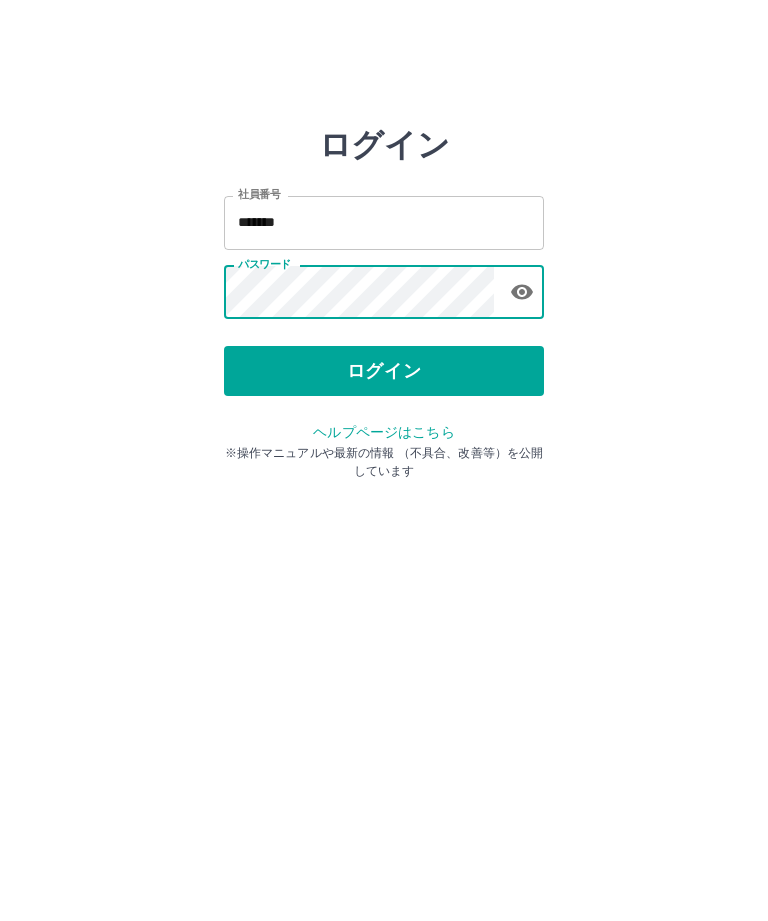 click on "ログイン" at bounding box center (384, 371) 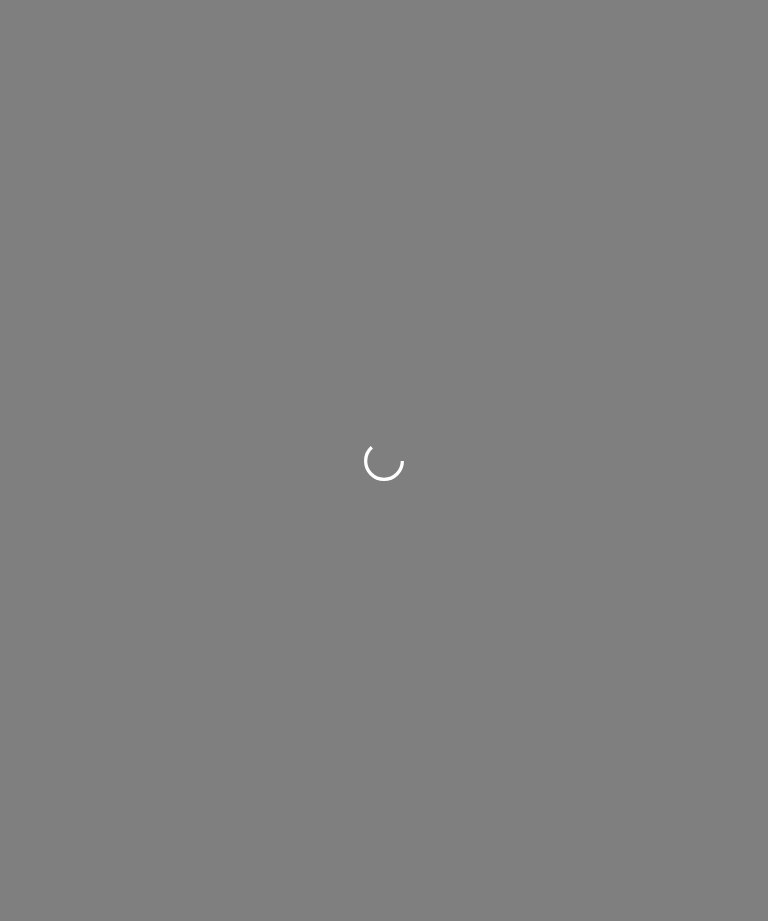 scroll, scrollTop: 0, scrollLeft: 0, axis: both 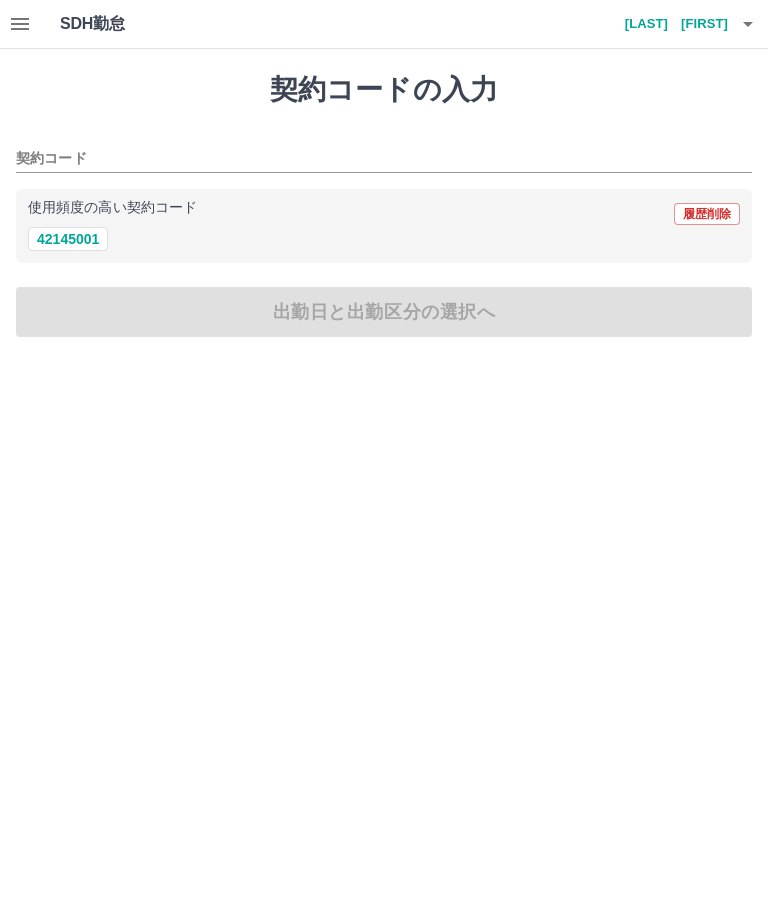 click on "42145001" at bounding box center (68, 239) 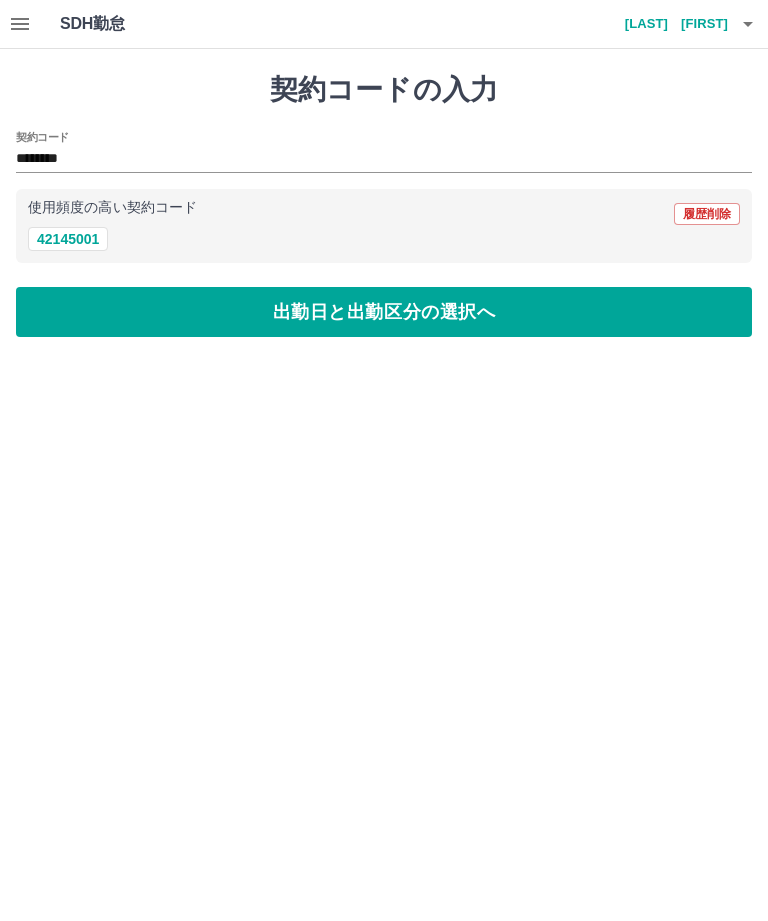 click on "出勤日と出勤区分の選択へ" at bounding box center [384, 312] 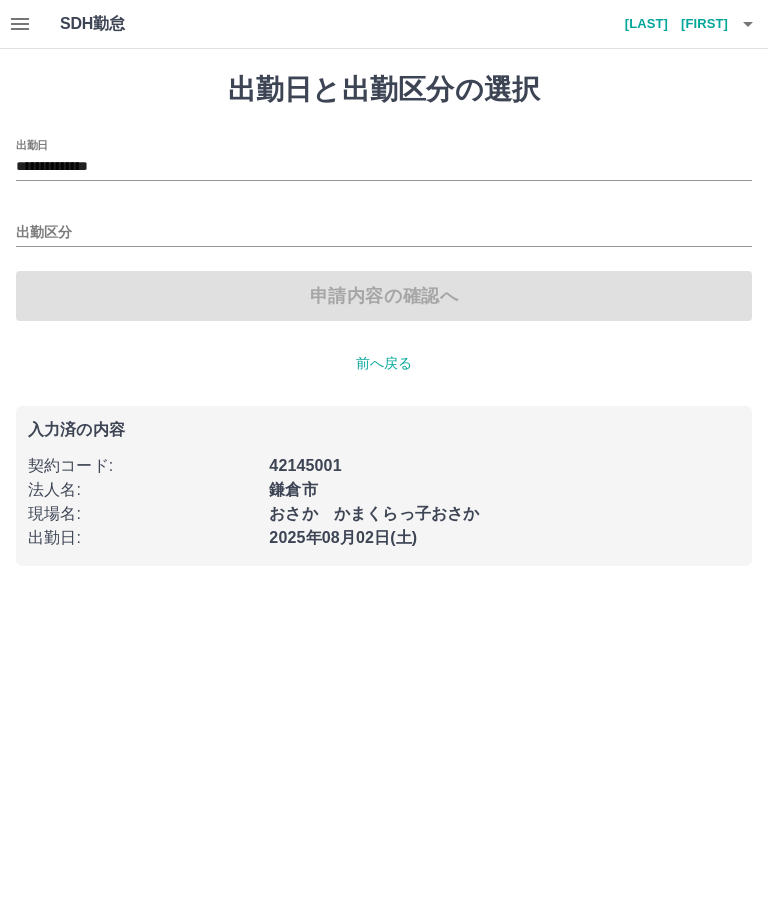 click on "出勤区分" at bounding box center (384, 233) 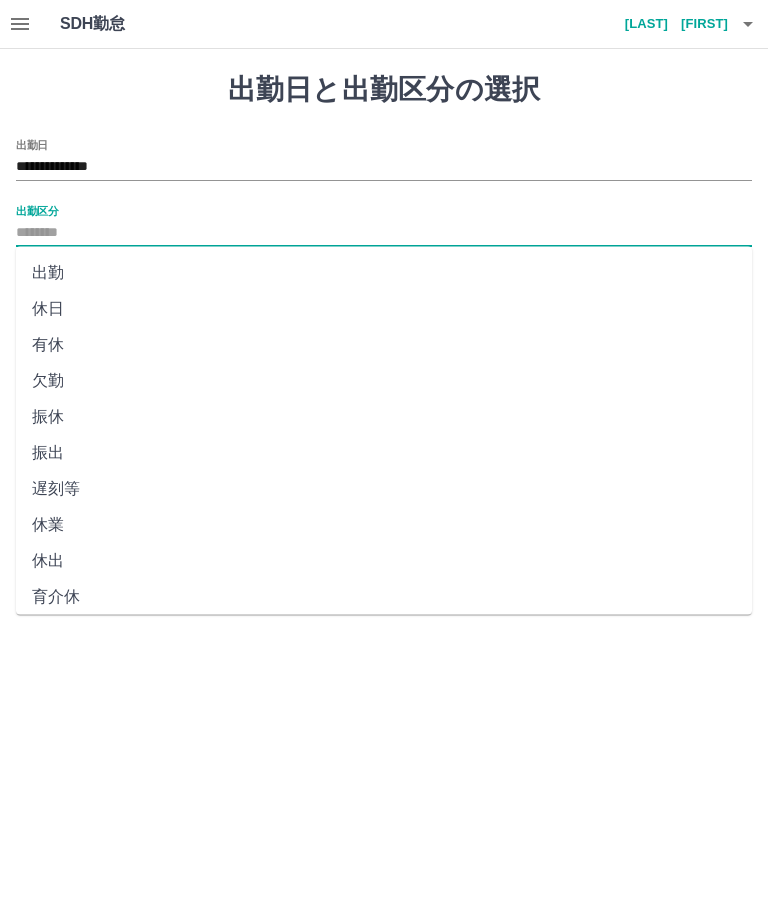 click on "出勤" at bounding box center [384, 273] 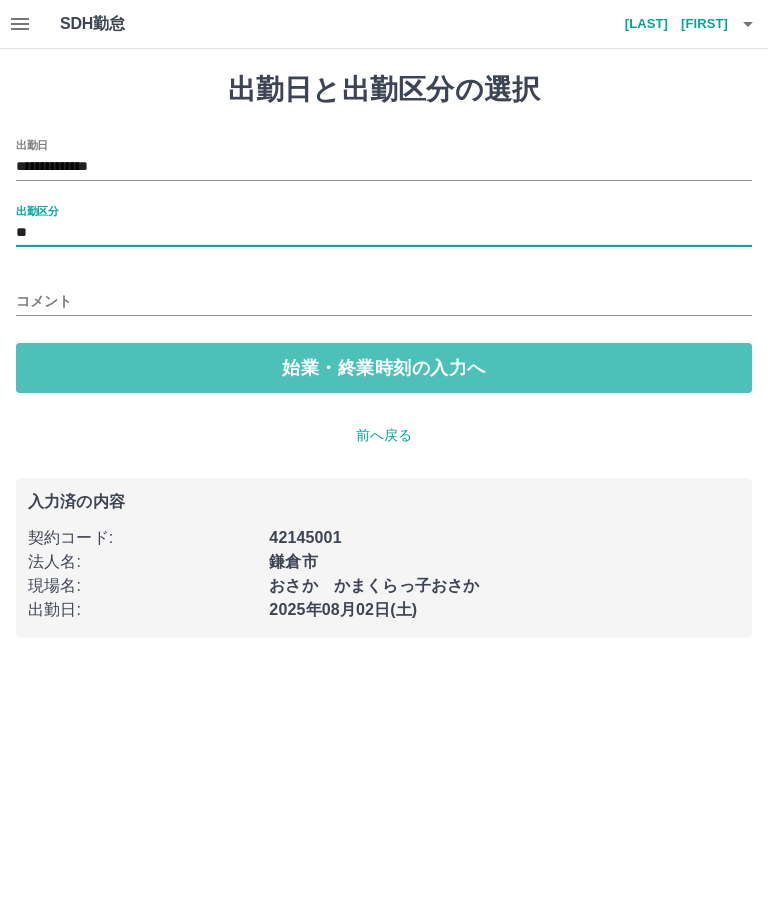 click on "始業・終業時刻の入力へ" at bounding box center (384, 368) 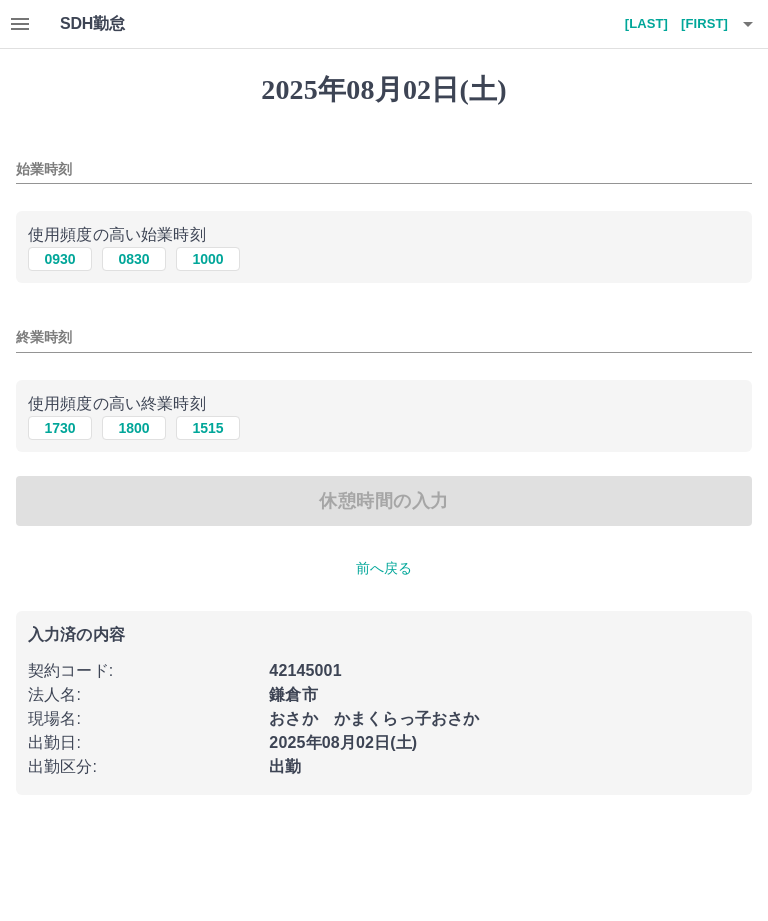 click on "0930" at bounding box center [60, 259] 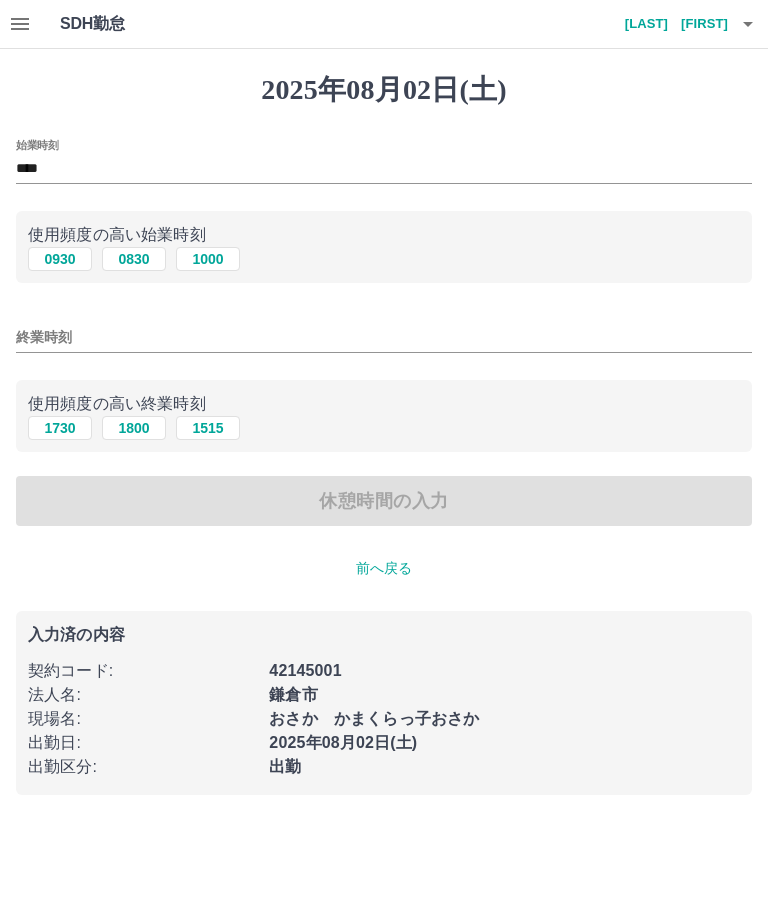 click on "1730" at bounding box center (60, 428) 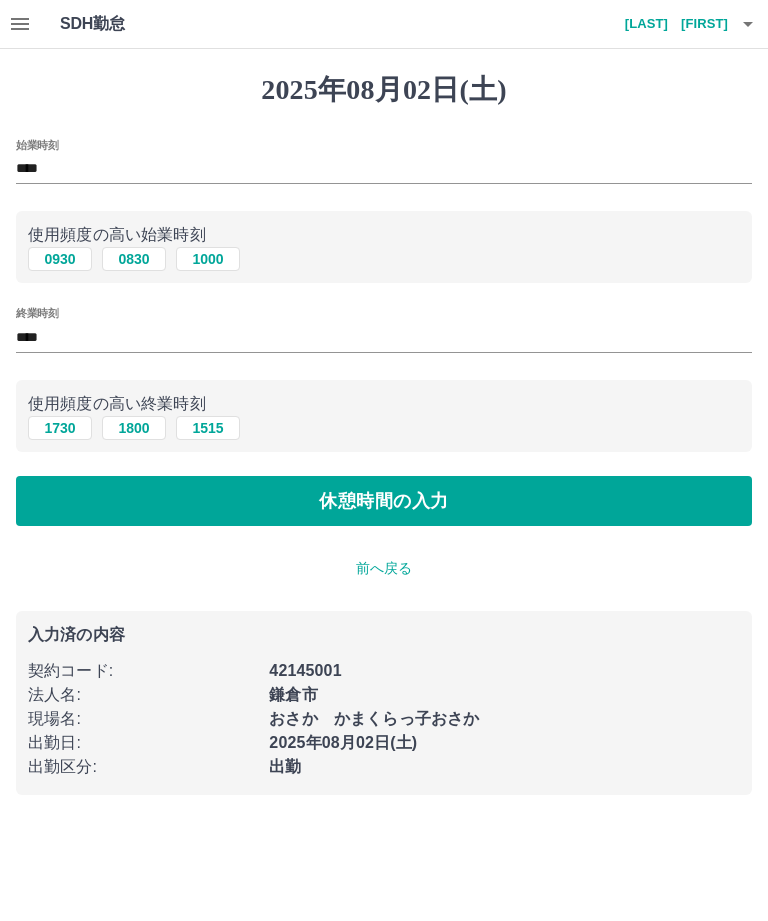 click on "休憩時間の入力" at bounding box center (384, 501) 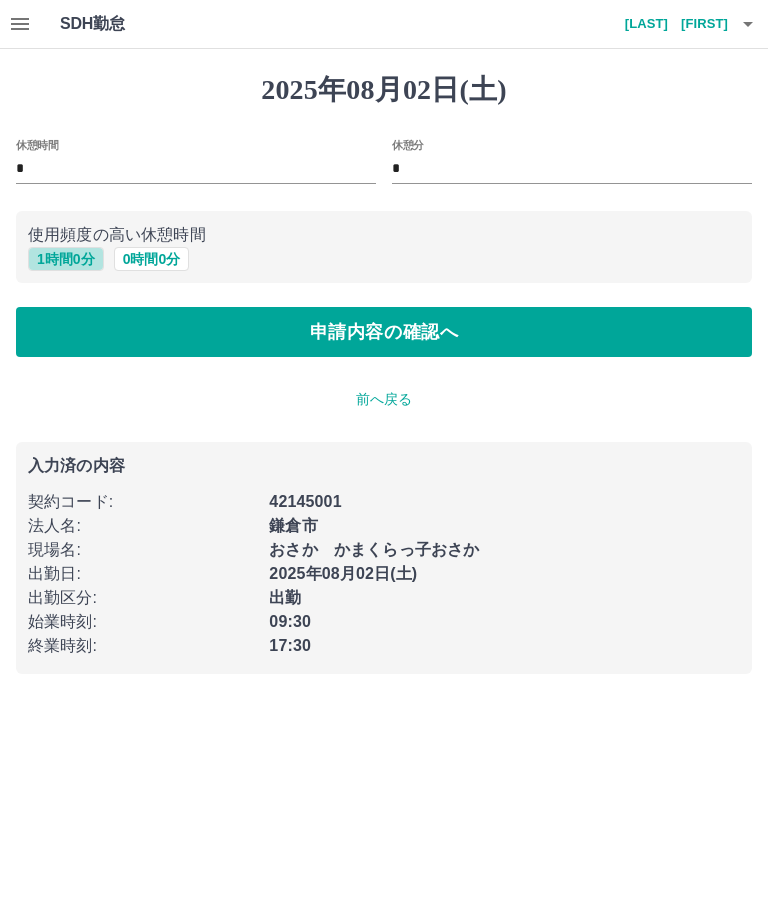 click on "1 時間 0 分" at bounding box center [66, 259] 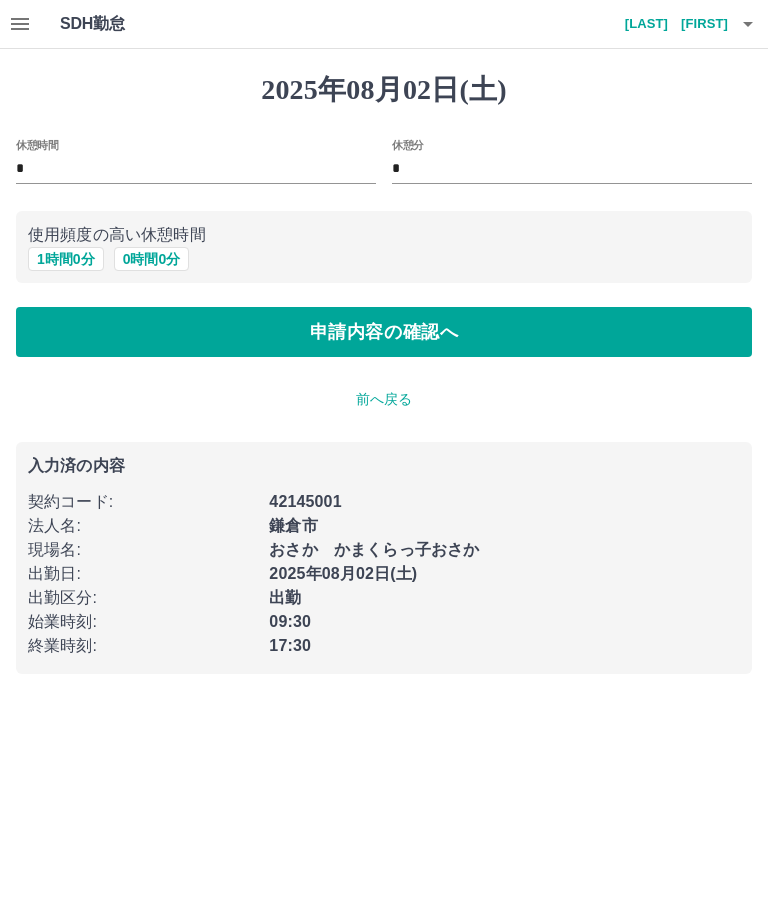 click on "申請内容の確認へ" at bounding box center (384, 332) 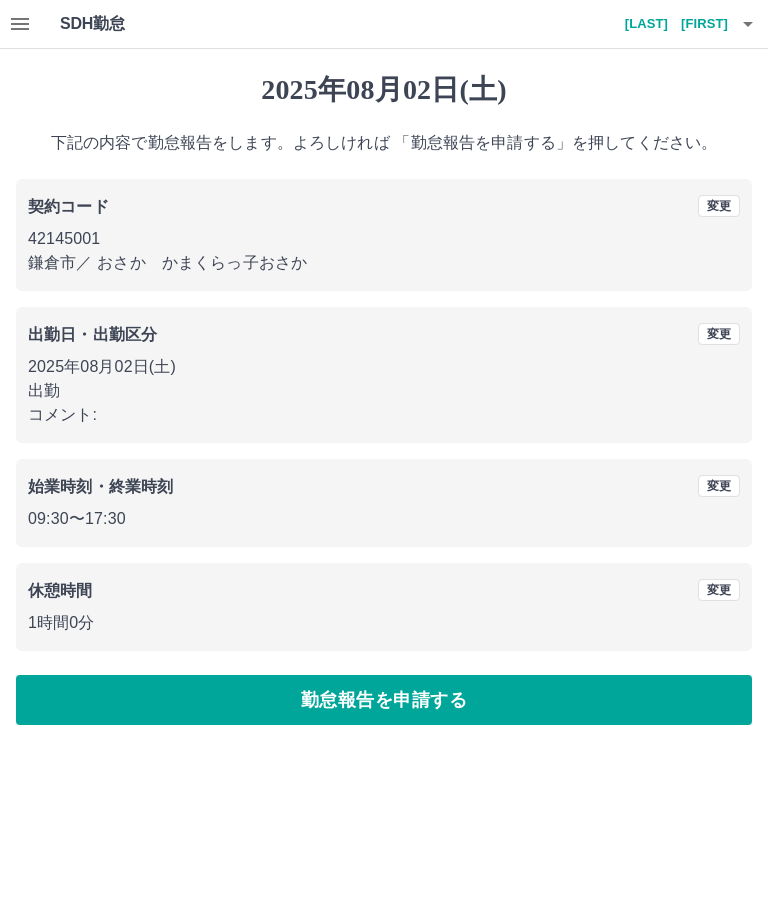 click on "勤怠報告を申請する" at bounding box center (384, 700) 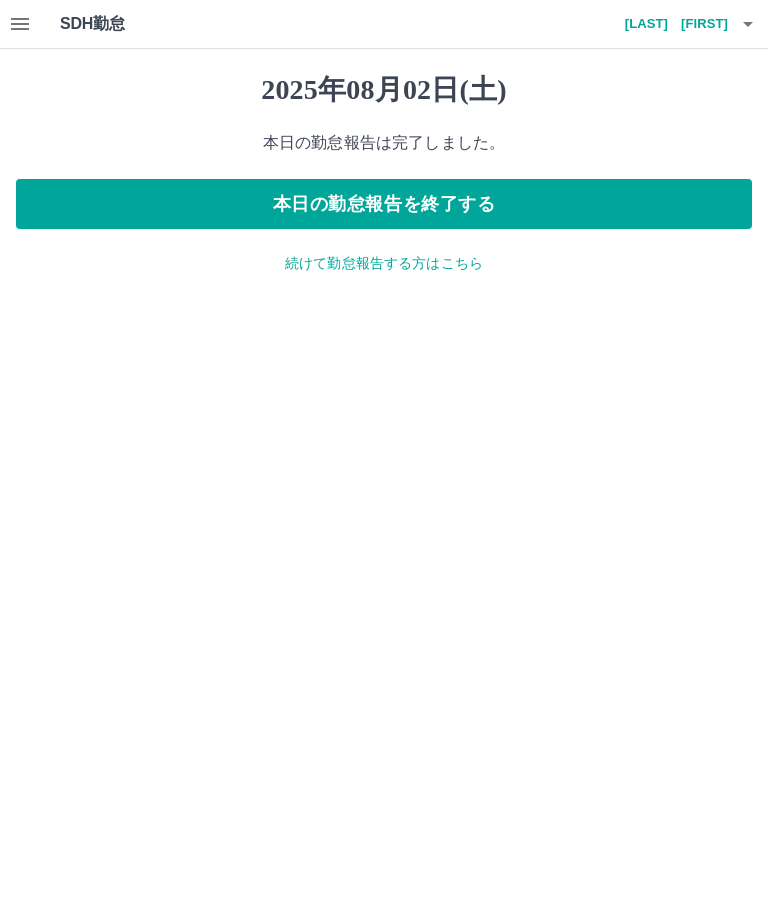 click on "続けて勤怠報告する方はこちら" at bounding box center (384, 263) 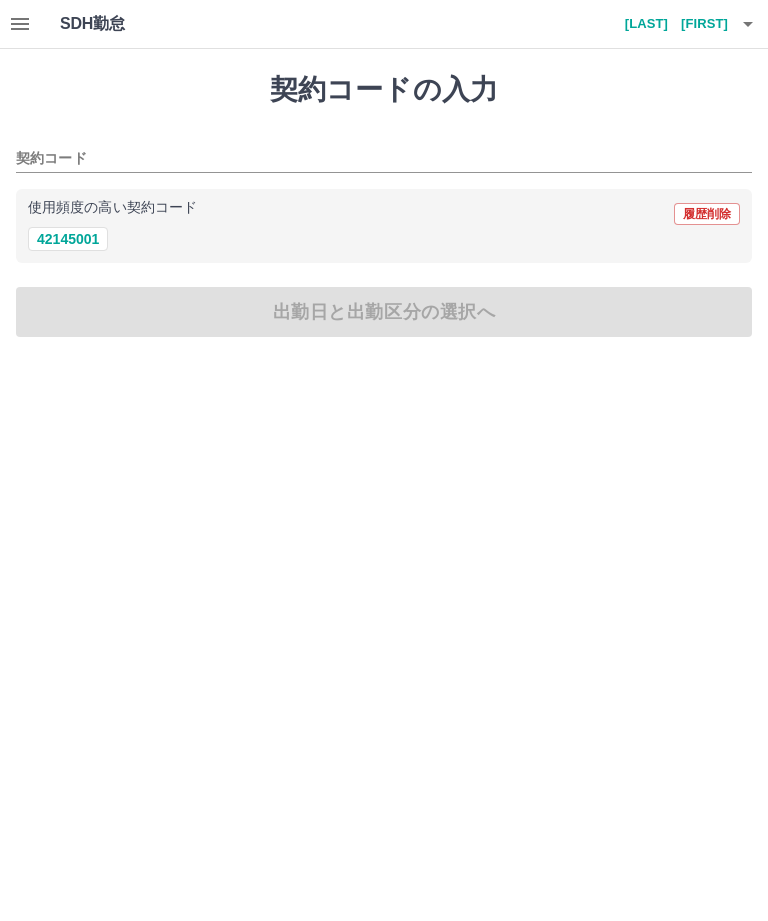 click on "42145001" at bounding box center (68, 239) 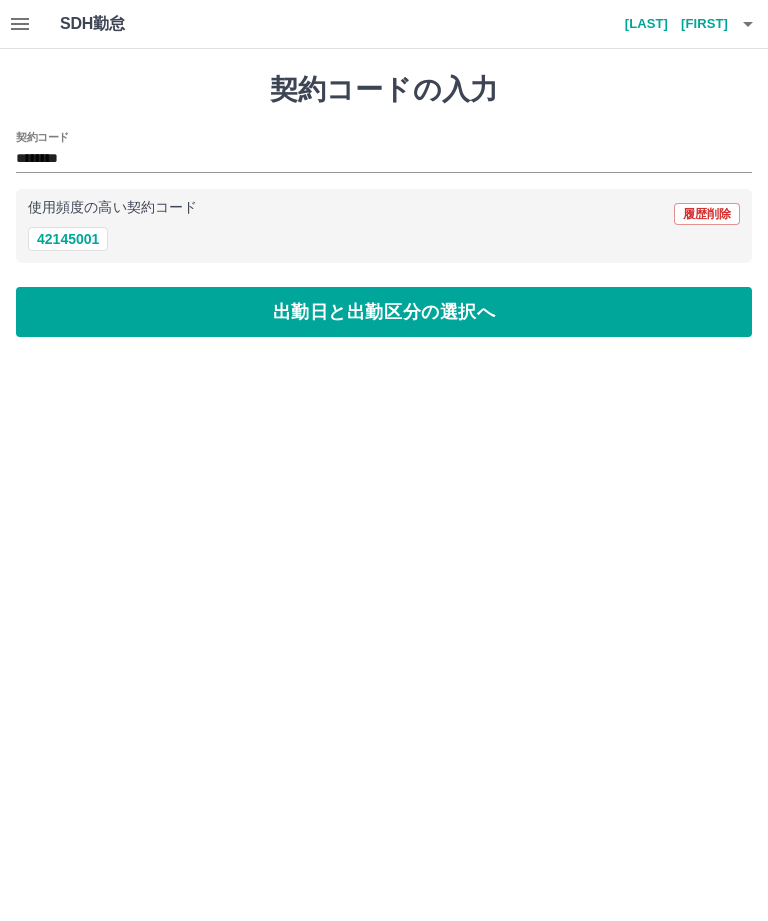 click on "出勤日と出勤区分の選択へ" at bounding box center (384, 312) 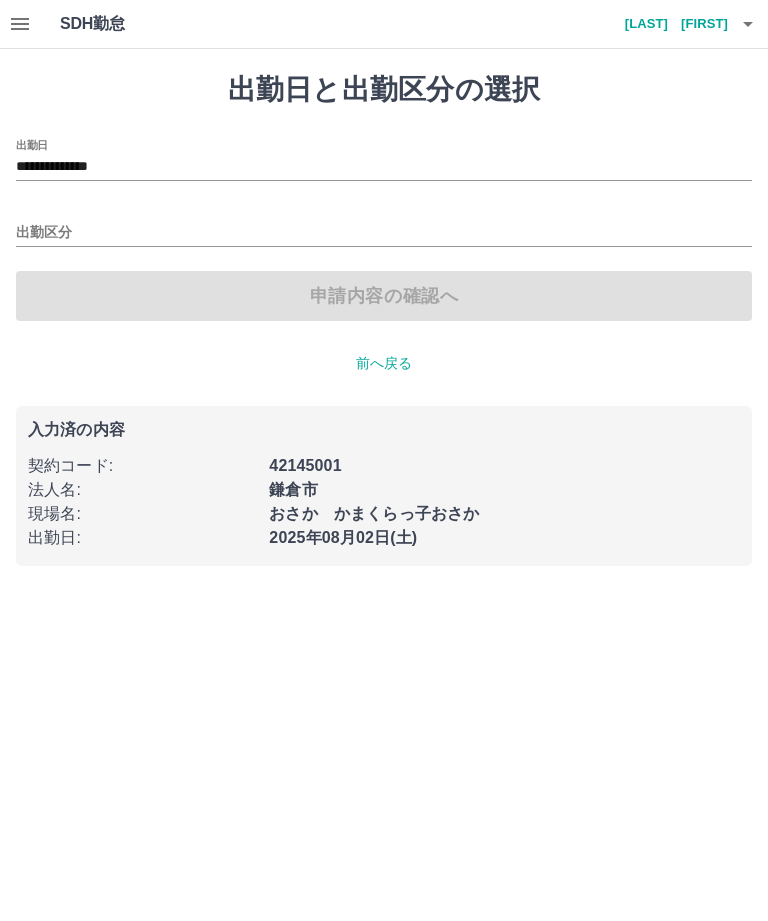 click on "**********" at bounding box center (384, 167) 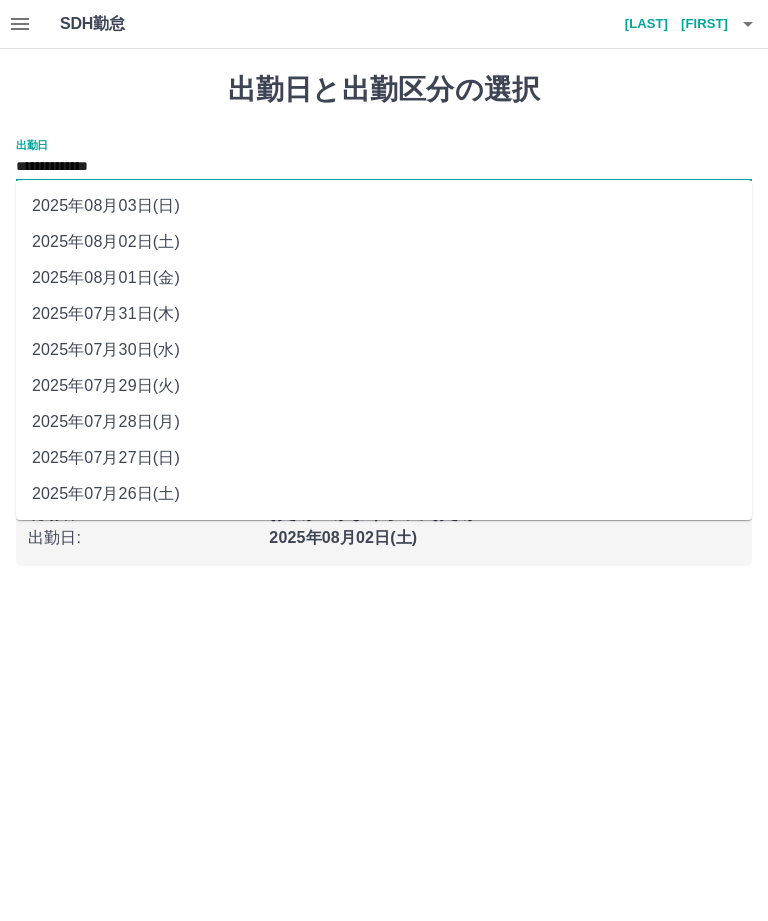 click on "2025年08月03日(日)" at bounding box center (384, 206) 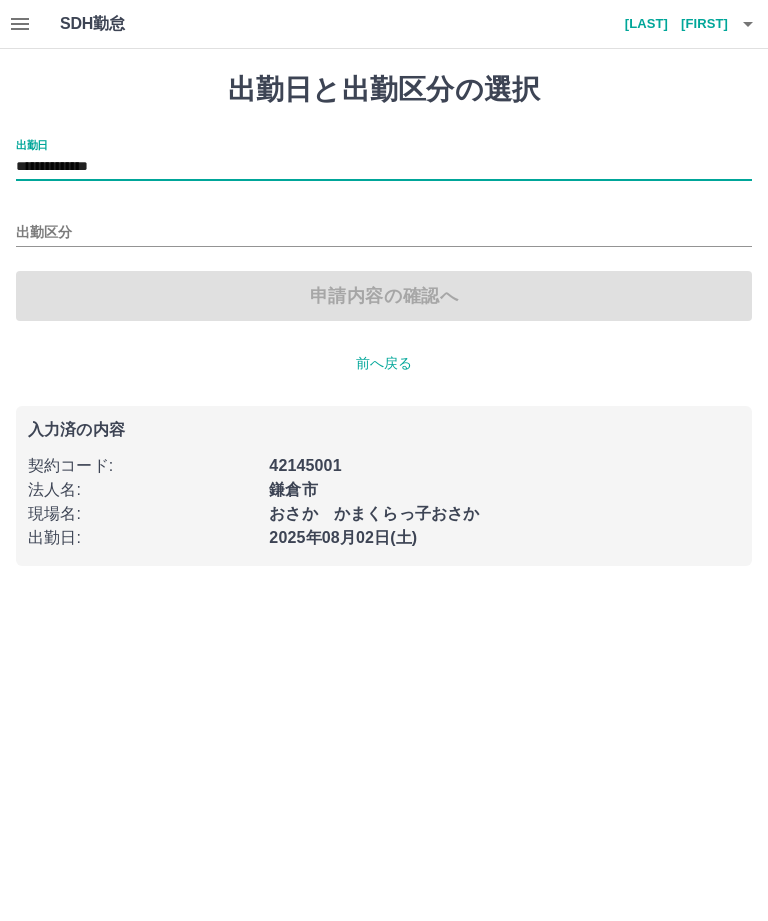 click on "出勤区分" at bounding box center [384, 233] 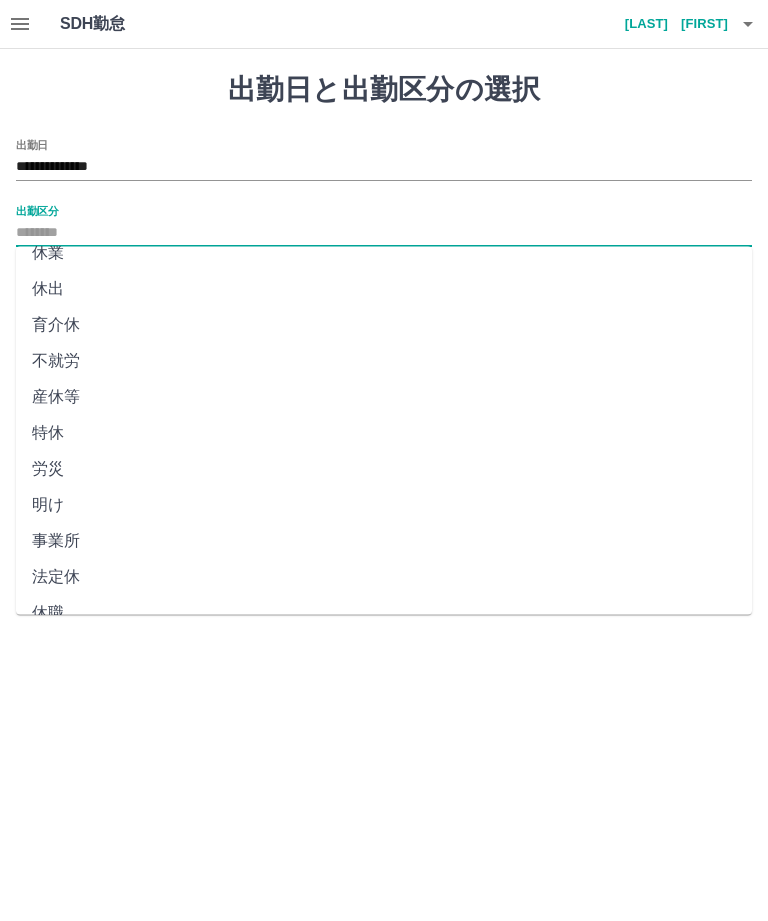 scroll, scrollTop: 270, scrollLeft: 0, axis: vertical 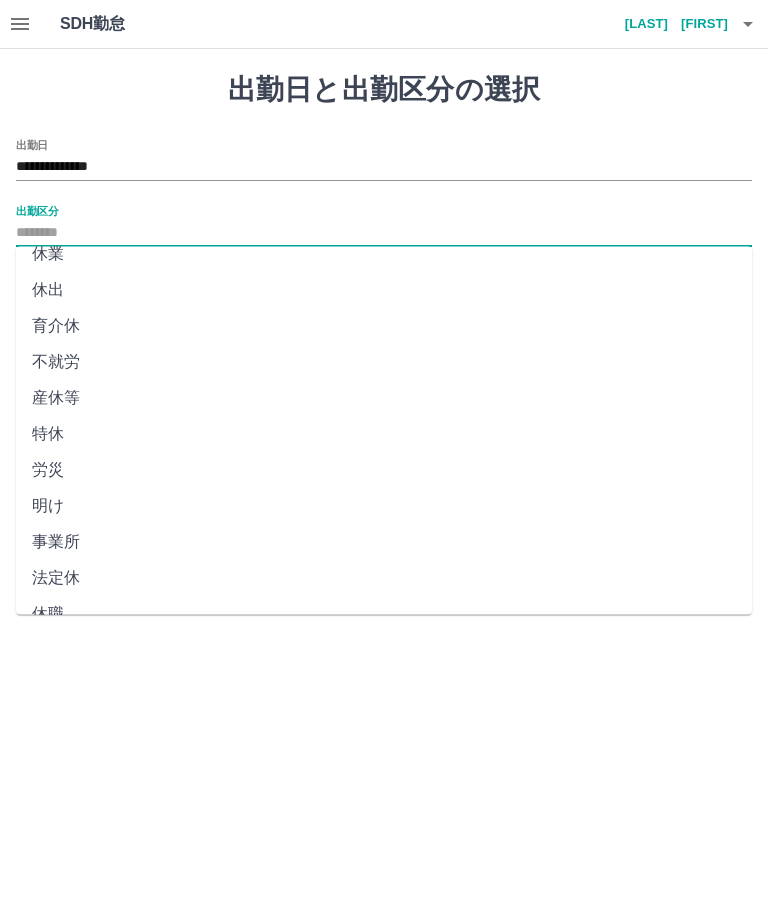 click on "法定休" at bounding box center (384, 579) 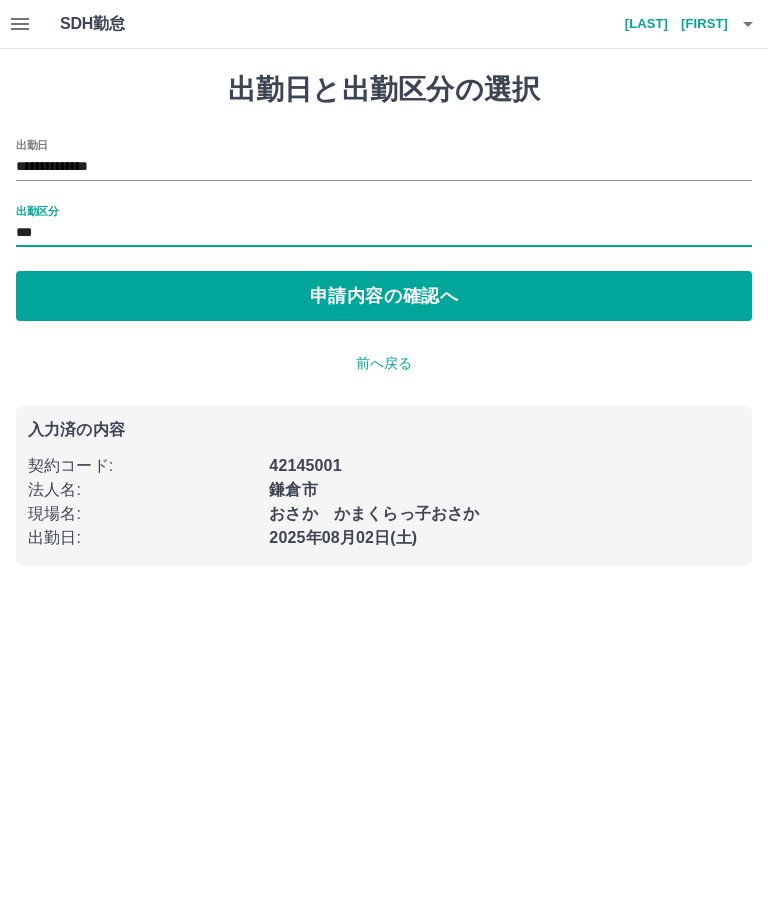 click on "申請内容の確認へ" at bounding box center [384, 296] 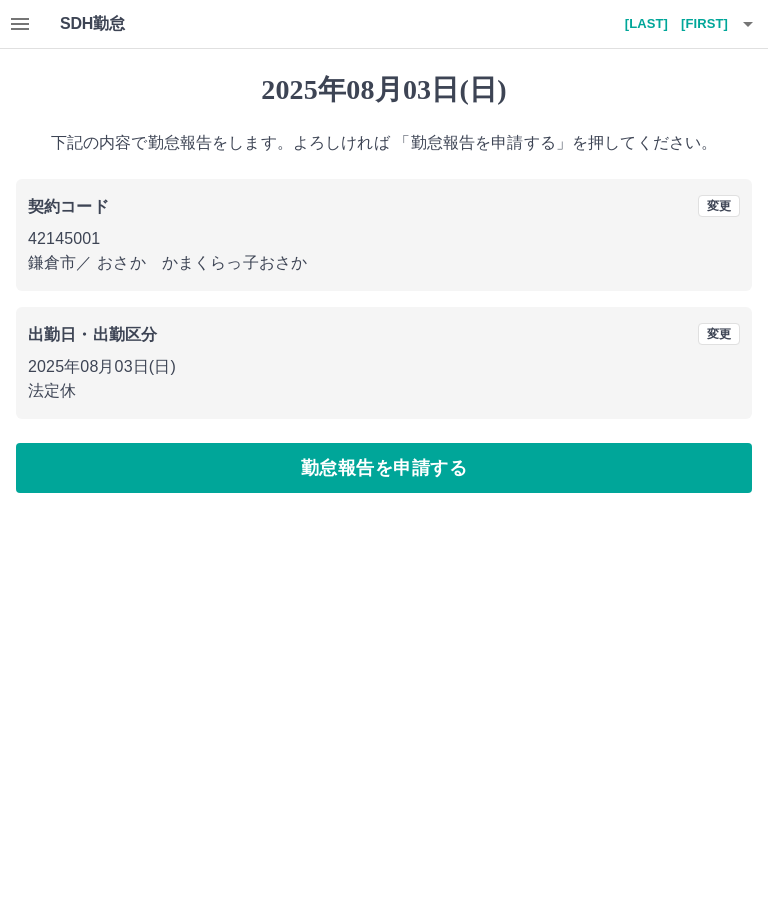 click on "勤怠報告を申請する" at bounding box center (384, 468) 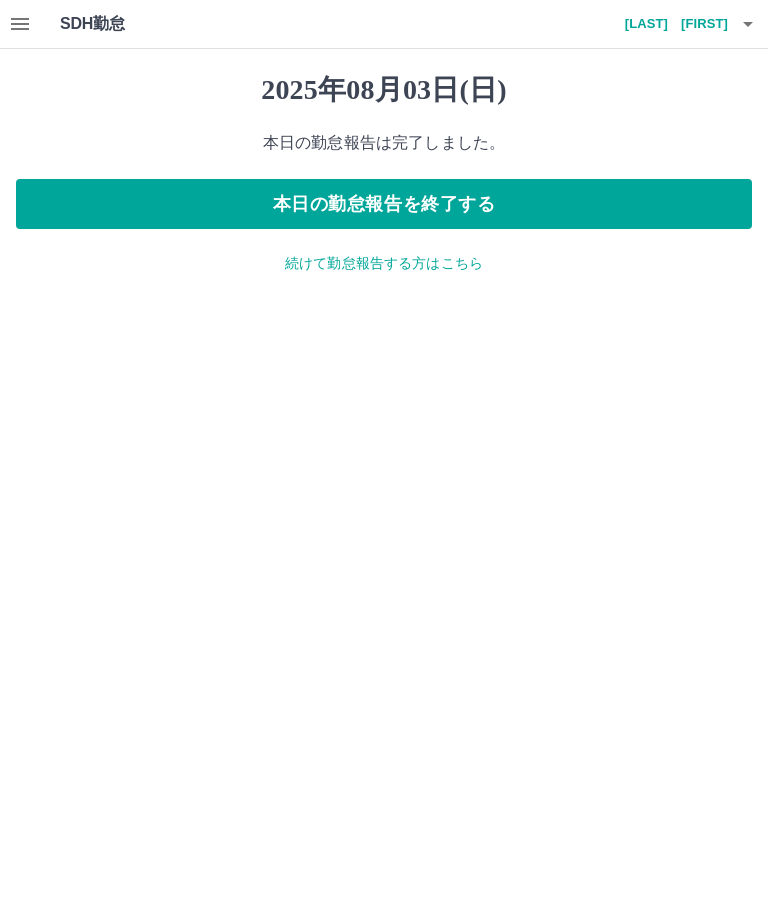 click on "本日の勤怠報告を終了する" at bounding box center (384, 204) 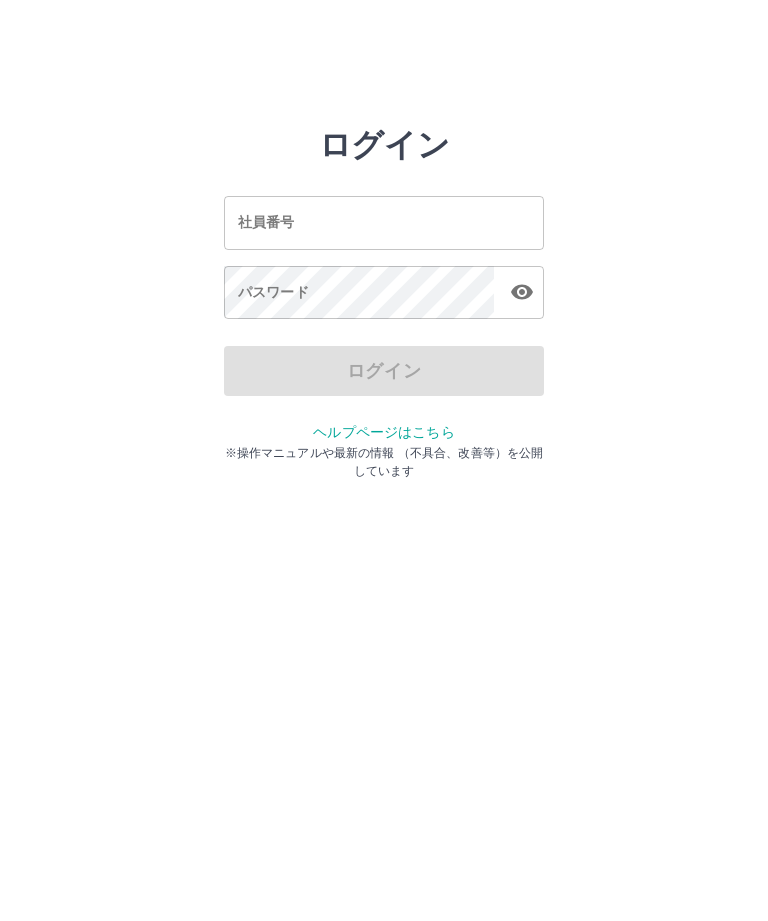 scroll, scrollTop: 0, scrollLeft: 0, axis: both 